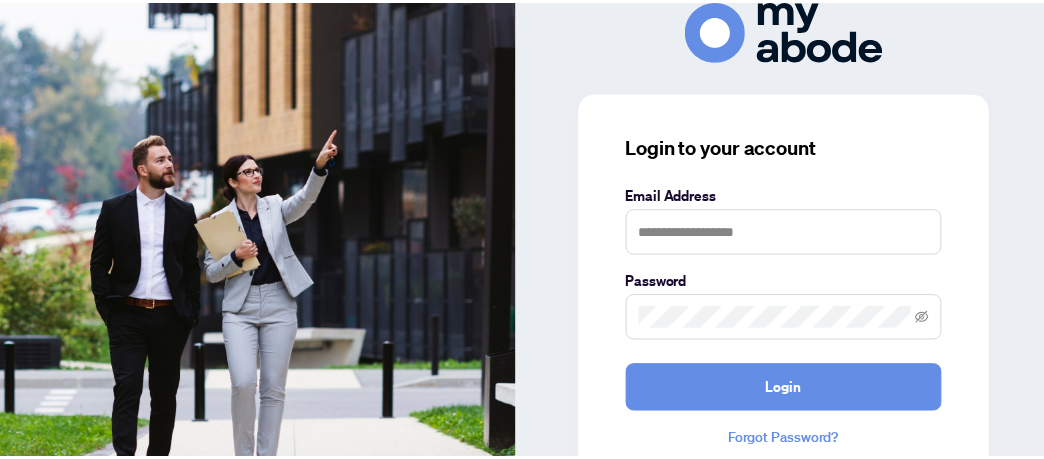 scroll, scrollTop: 0, scrollLeft: 0, axis: both 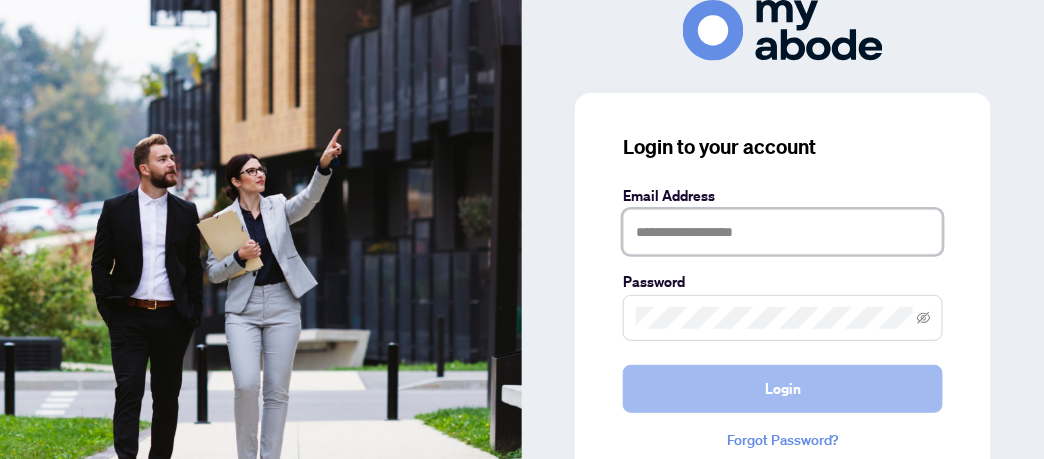 type on "**********" 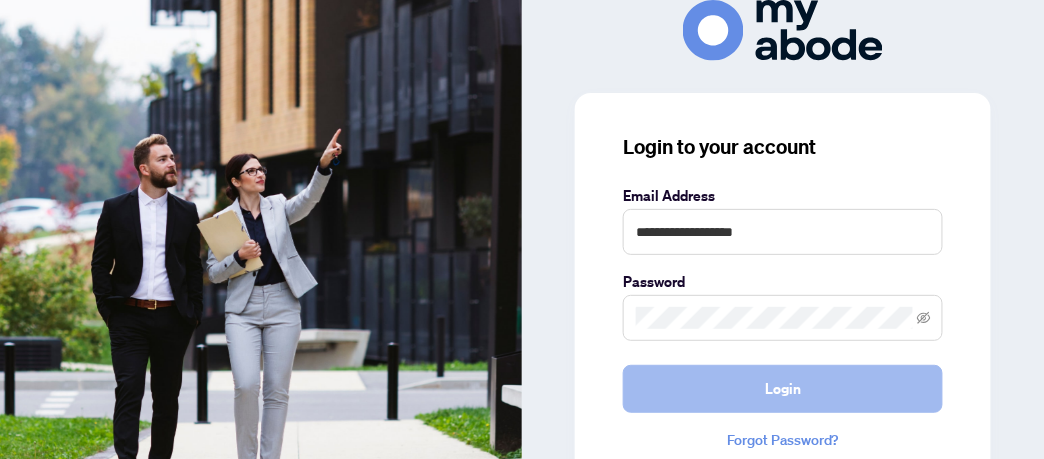 click on "Login" at bounding box center [783, 389] 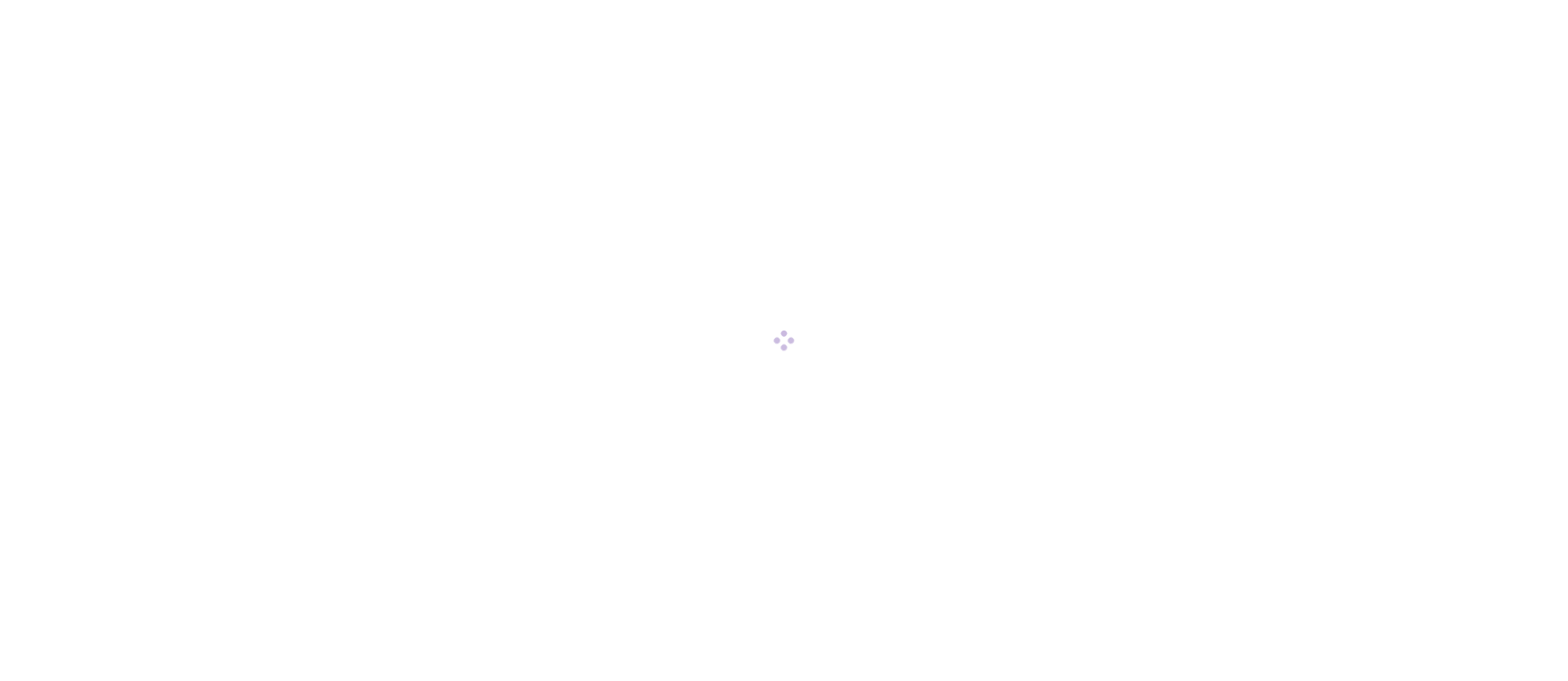 scroll, scrollTop: 0, scrollLeft: 0, axis: both 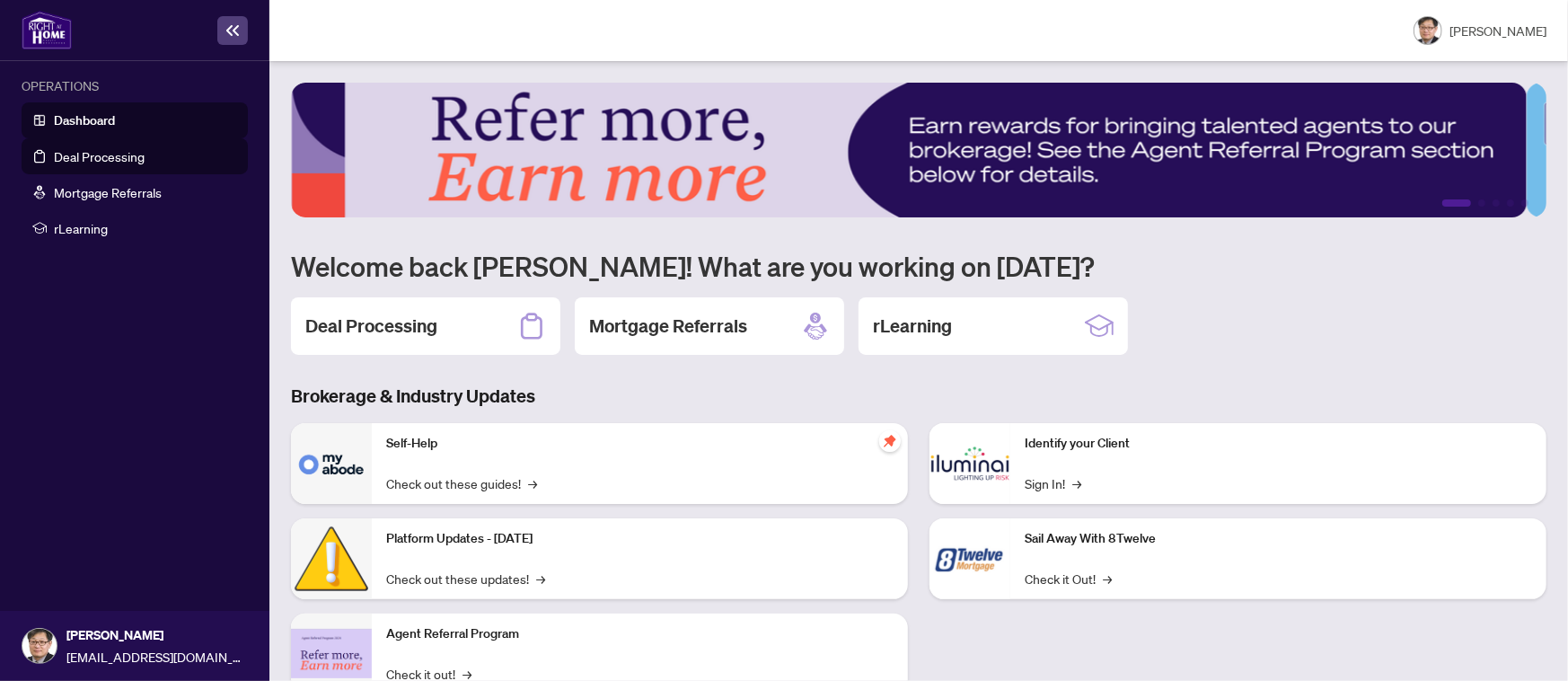 click on "Deal Processing" at bounding box center (99, 156) 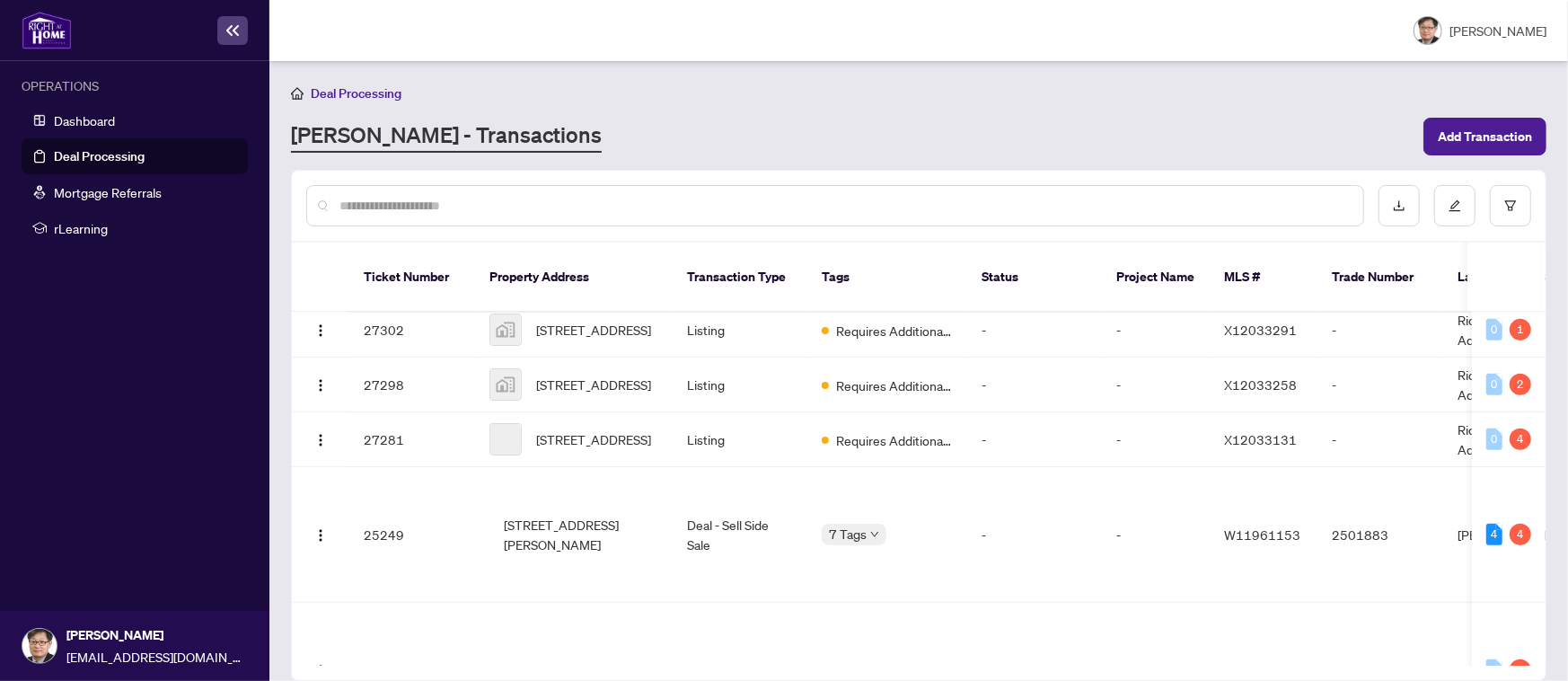 scroll, scrollTop: 674, scrollLeft: 0, axis: vertical 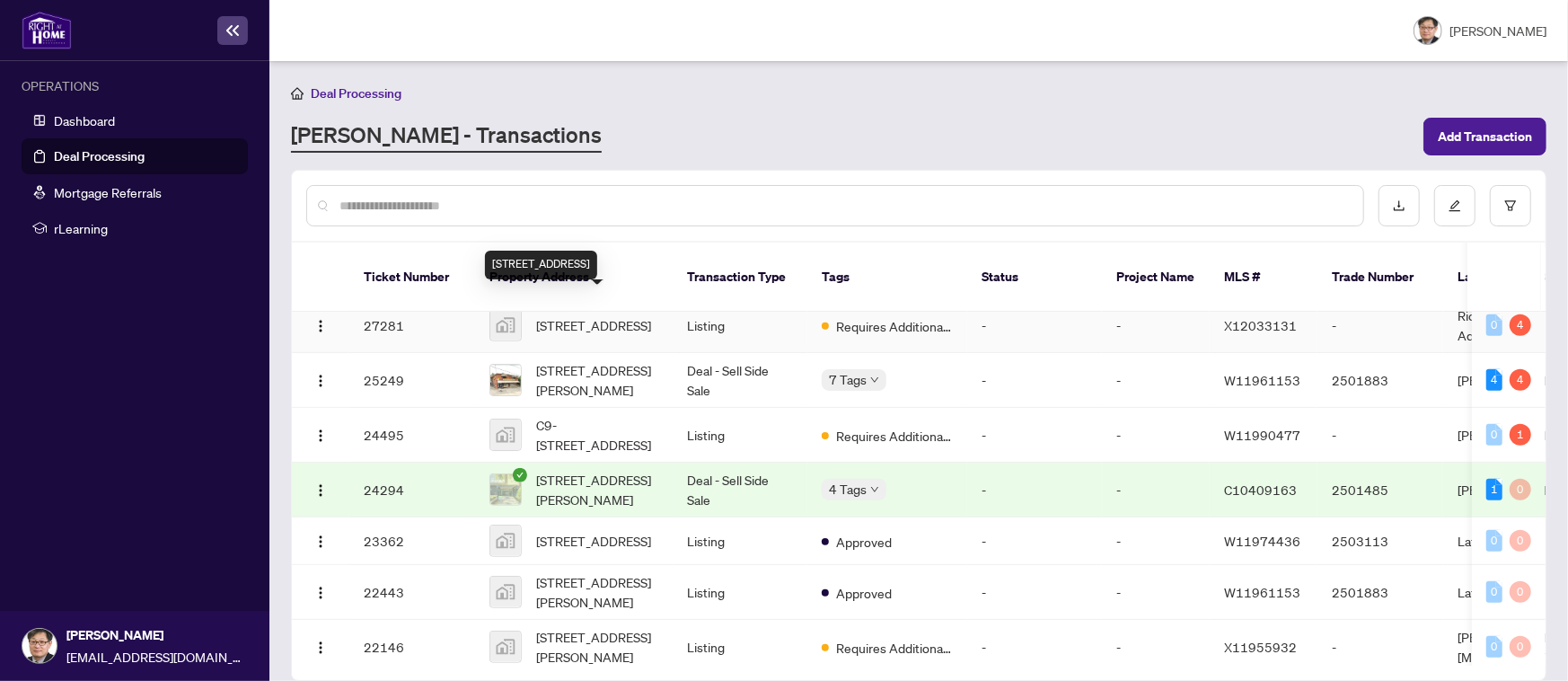 click on "[STREET_ADDRESS]" at bounding box center [594, 325] 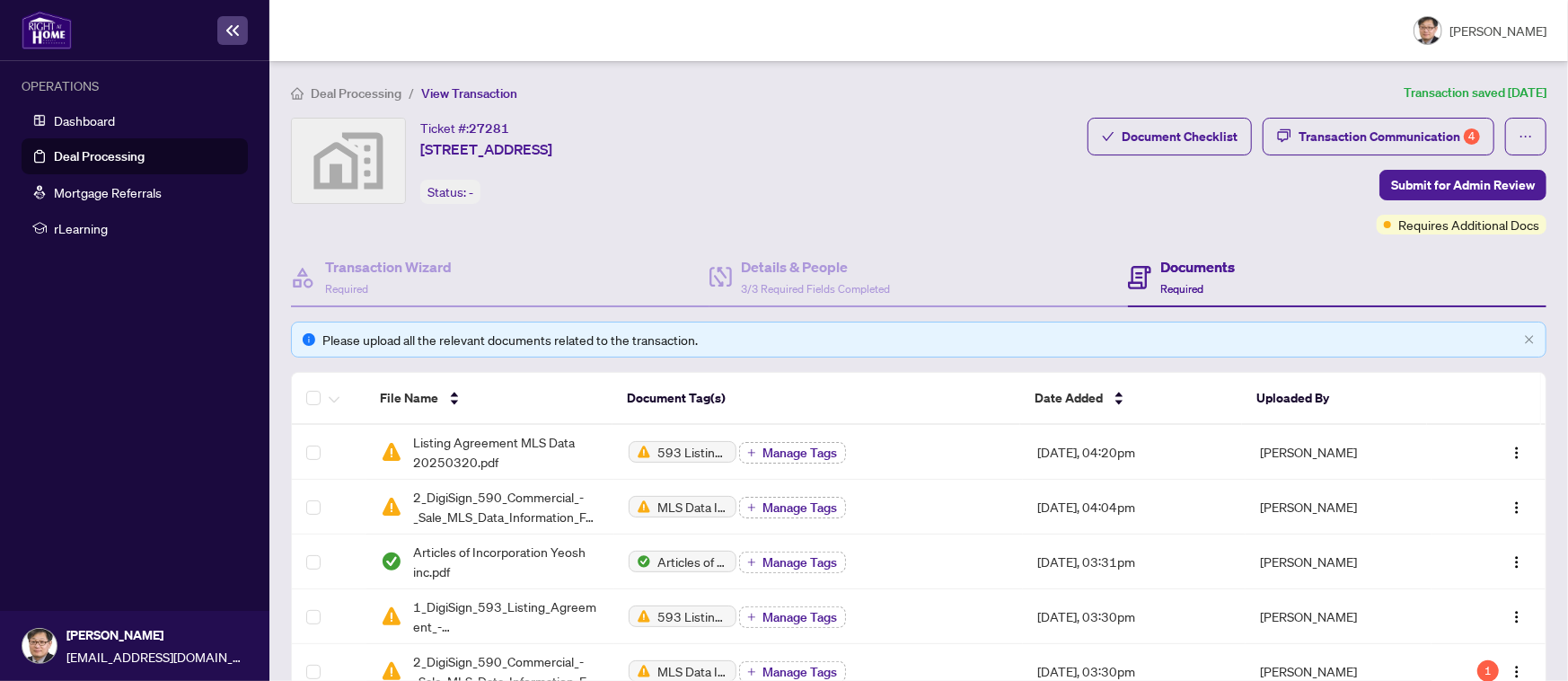 scroll, scrollTop: 225, scrollLeft: 0, axis: vertical 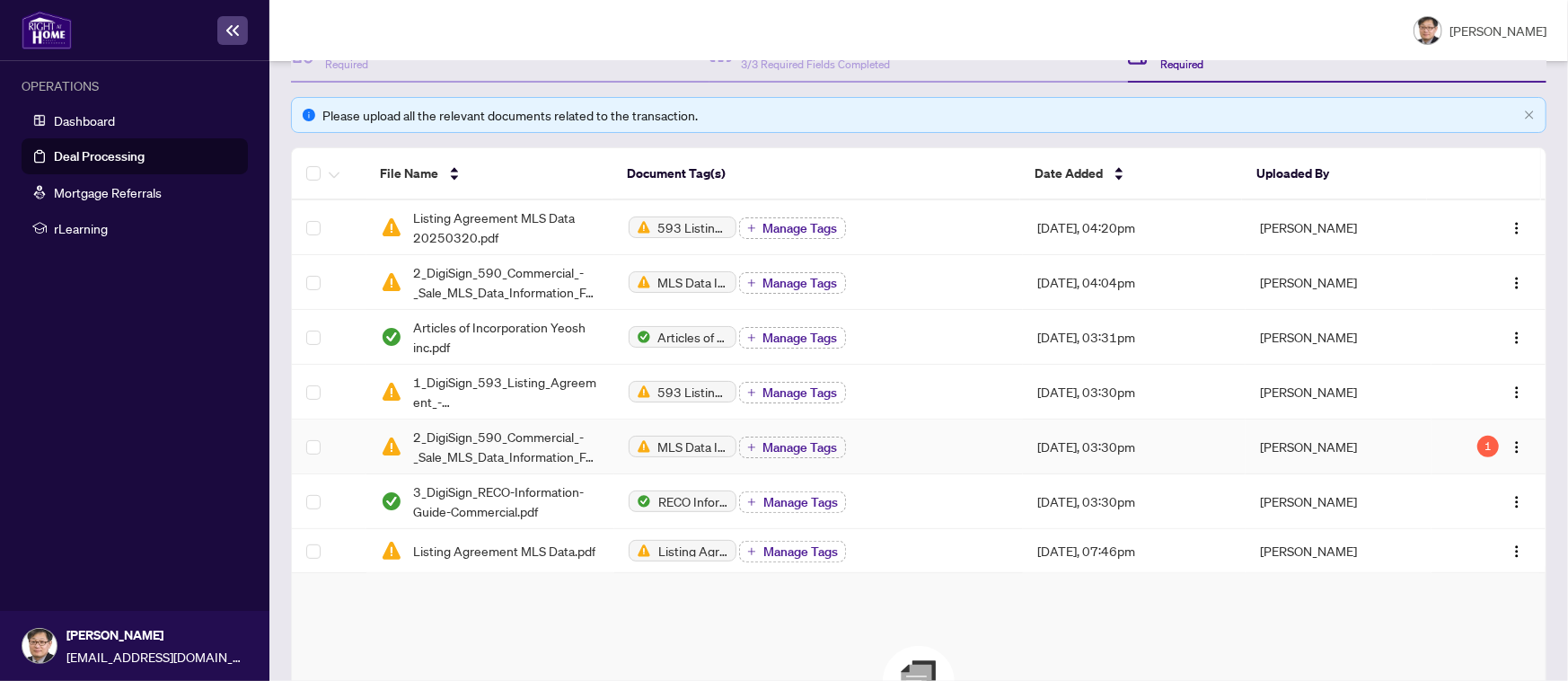 click on "[DATE], 03:30pm" at bounding box center (1134, 447) 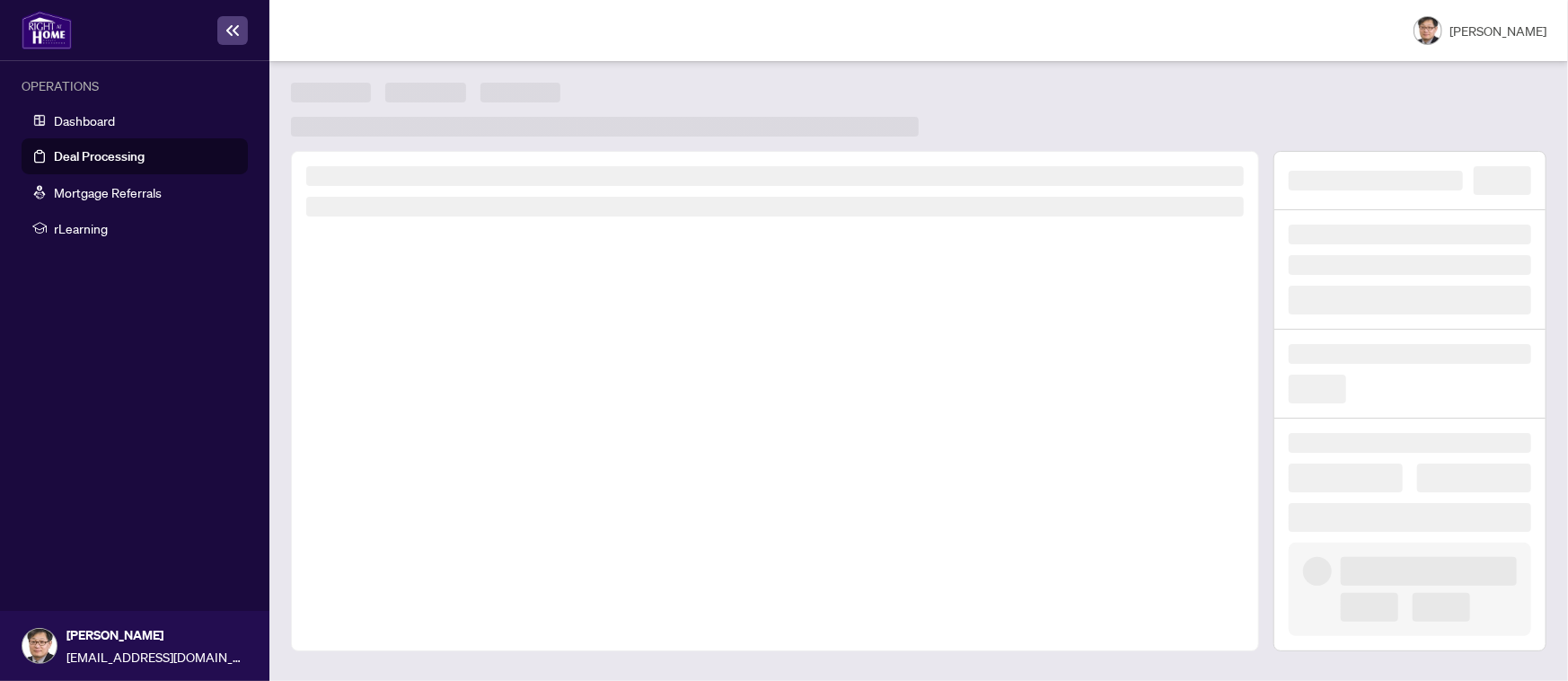 scroll, scrollTop: 0, scrollLeft: 0, axis: both 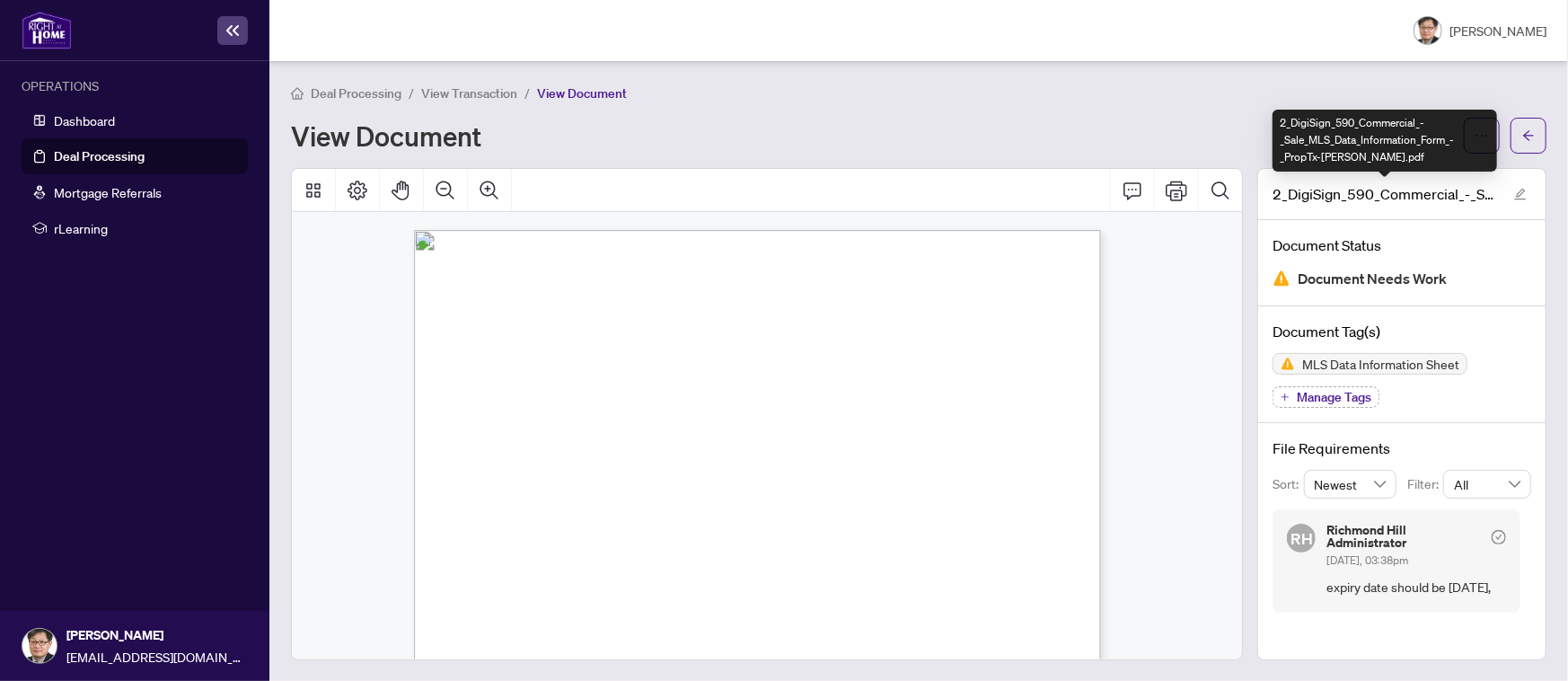 click on "2_DigiSign_590_Commercial_-_Sale_MLS_Data_Information_Form_-_PropTx-[PERSON_NAME].pdf" at bounding box center (1385, 140) 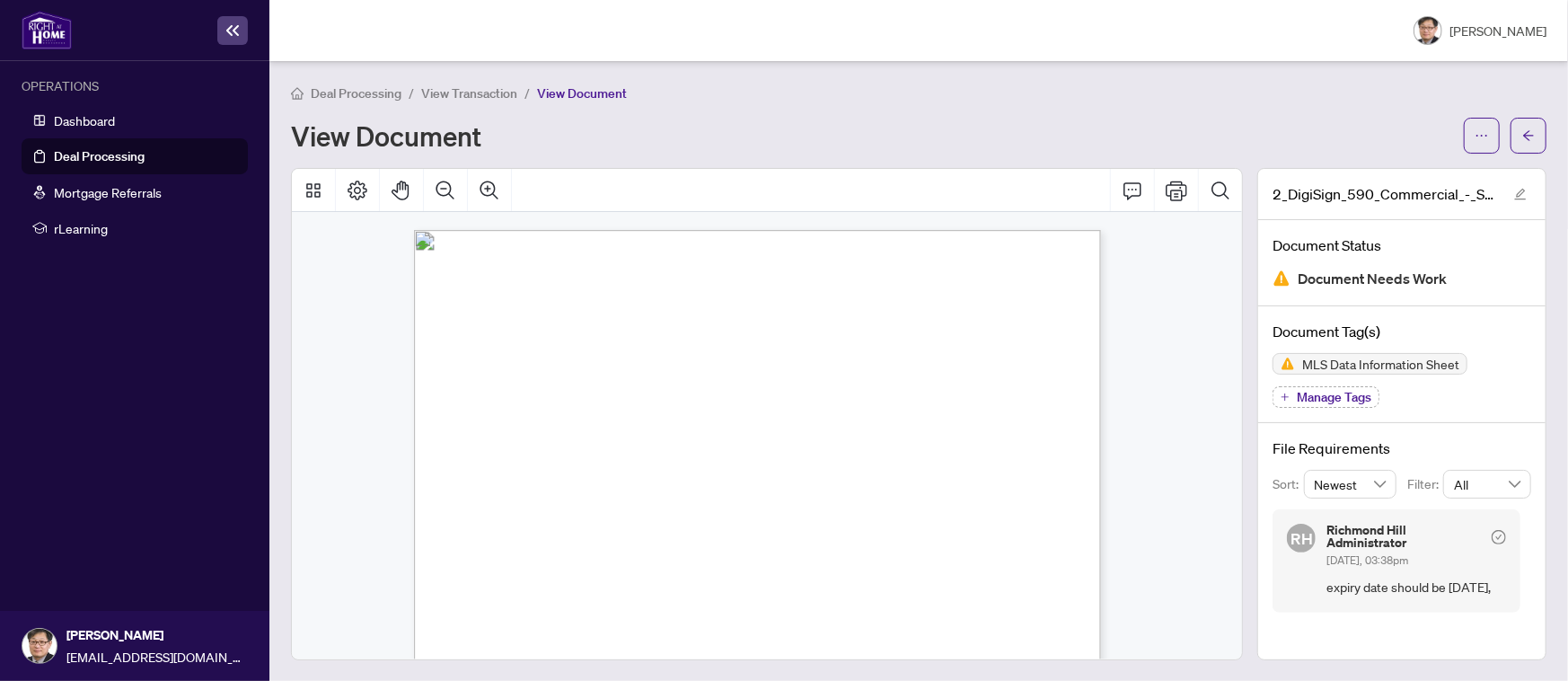 click on "View Document" at bounding box center [919, 136] 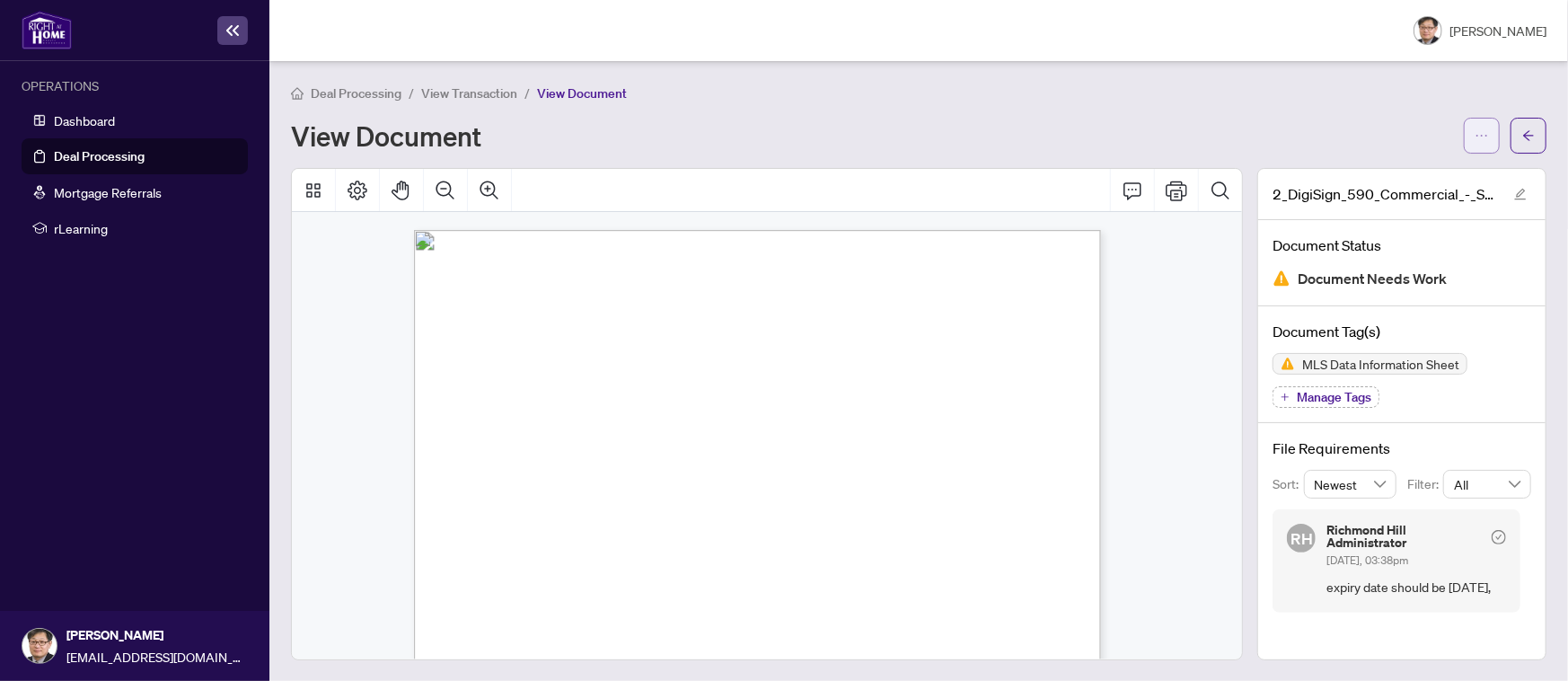 click at bounding box center (1482, 136) 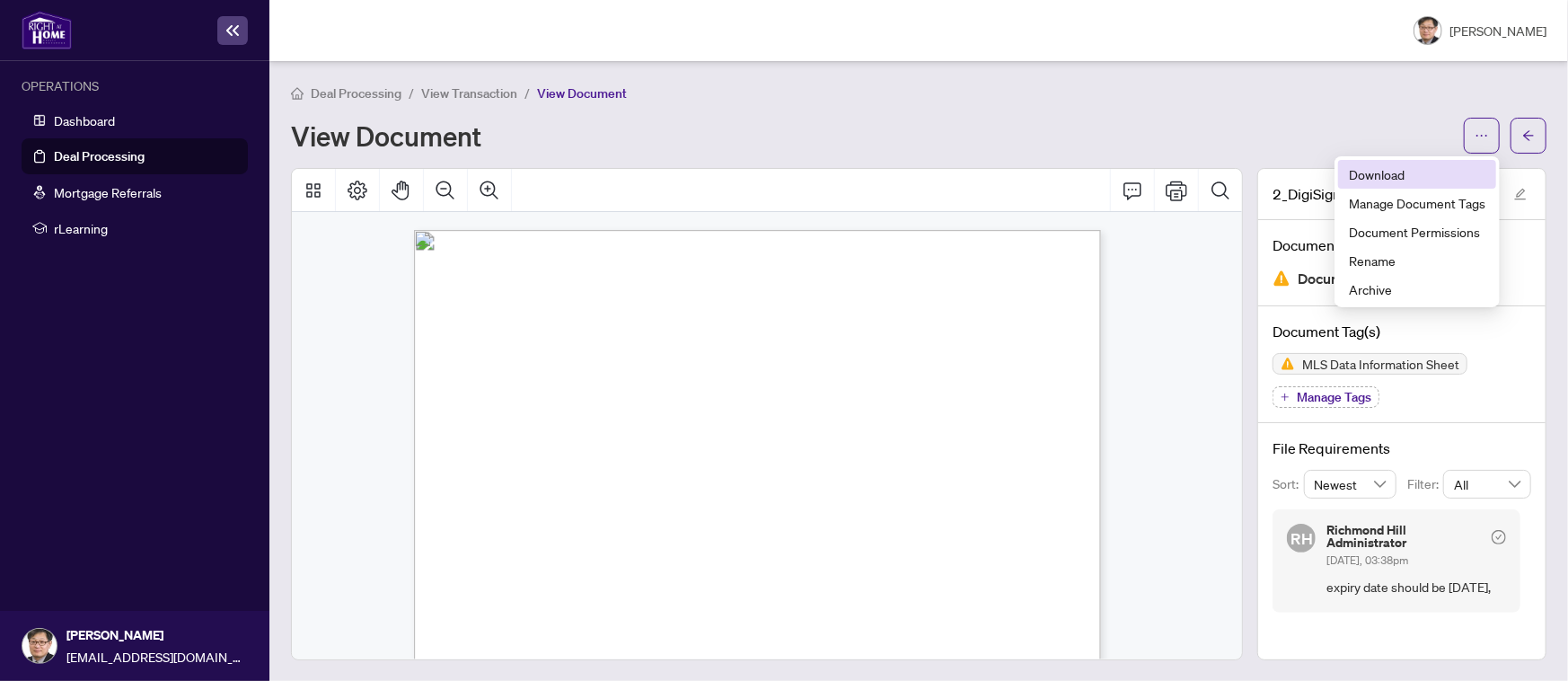click on "Download" at bounding box center [1417, 174] 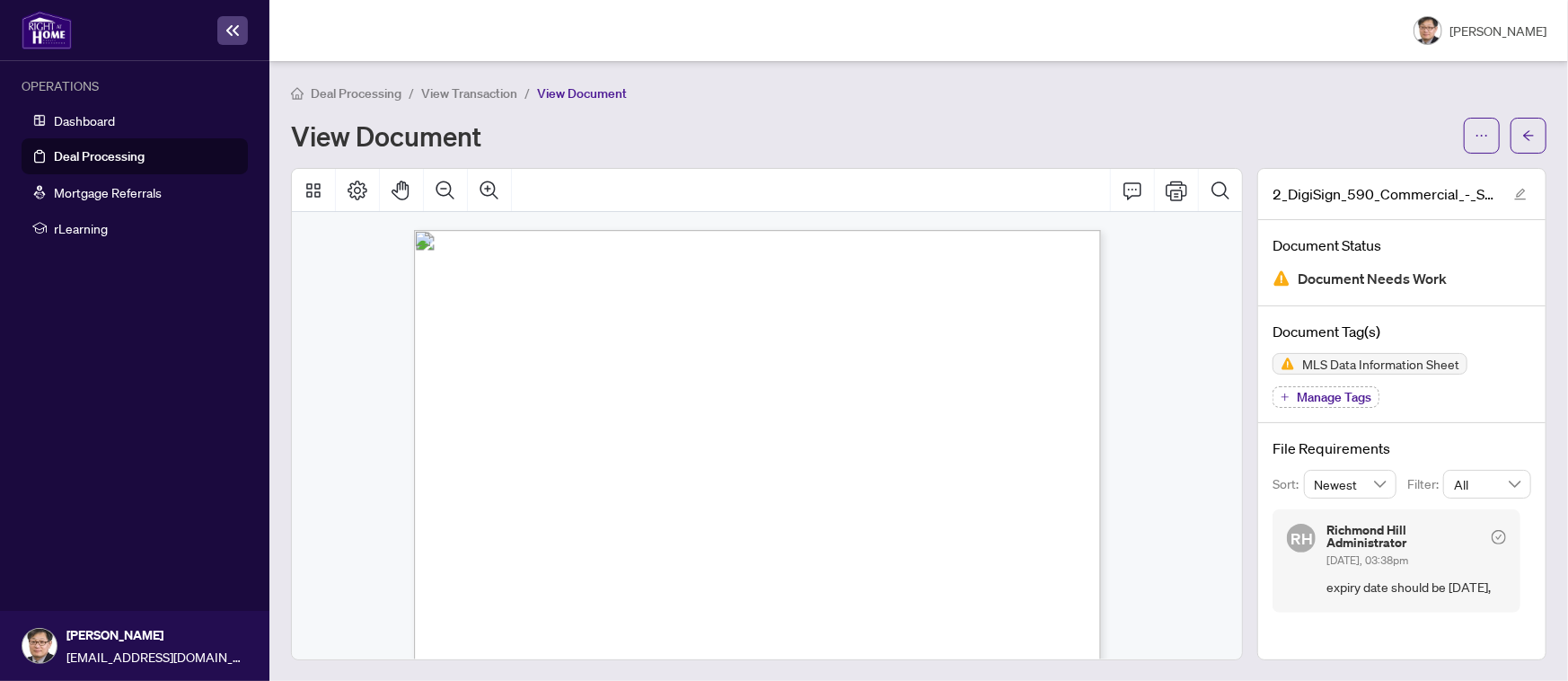 drag, startPoint x: 1335, startPoint y: 535, endPoint x: 1407, endPoint y: 614, distance: 106.88779 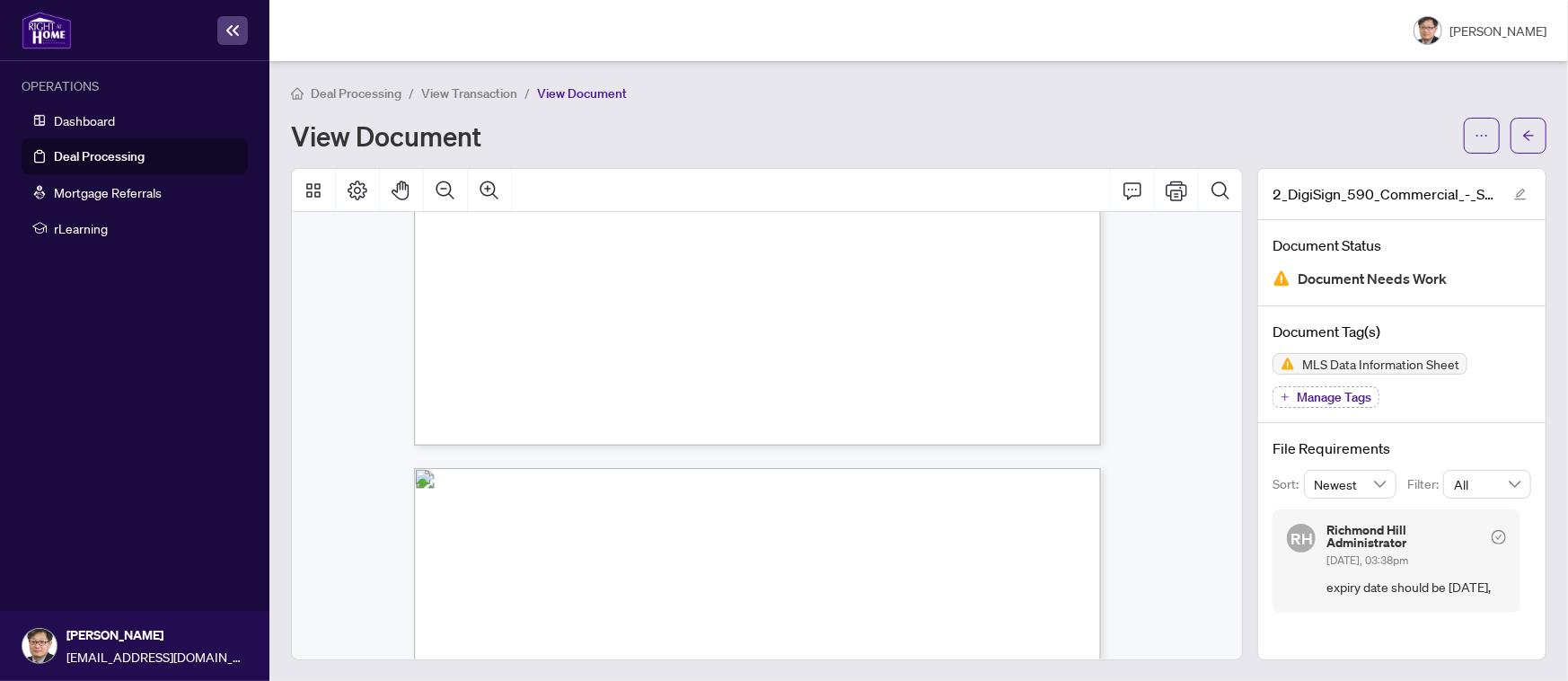 scroll, scrollTop: 898, scrollLeft: 0, axis: vertical 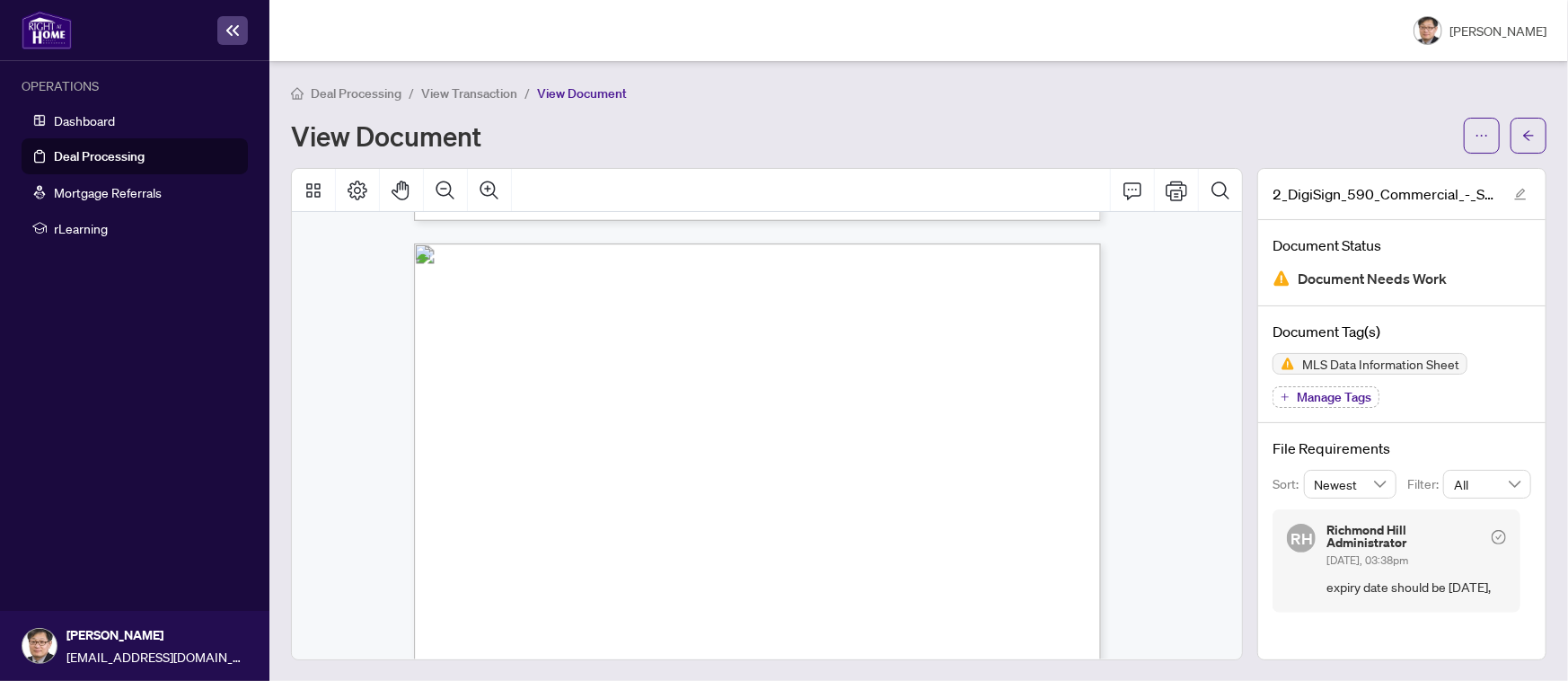 click on "20" at bounding box center (810, 447) 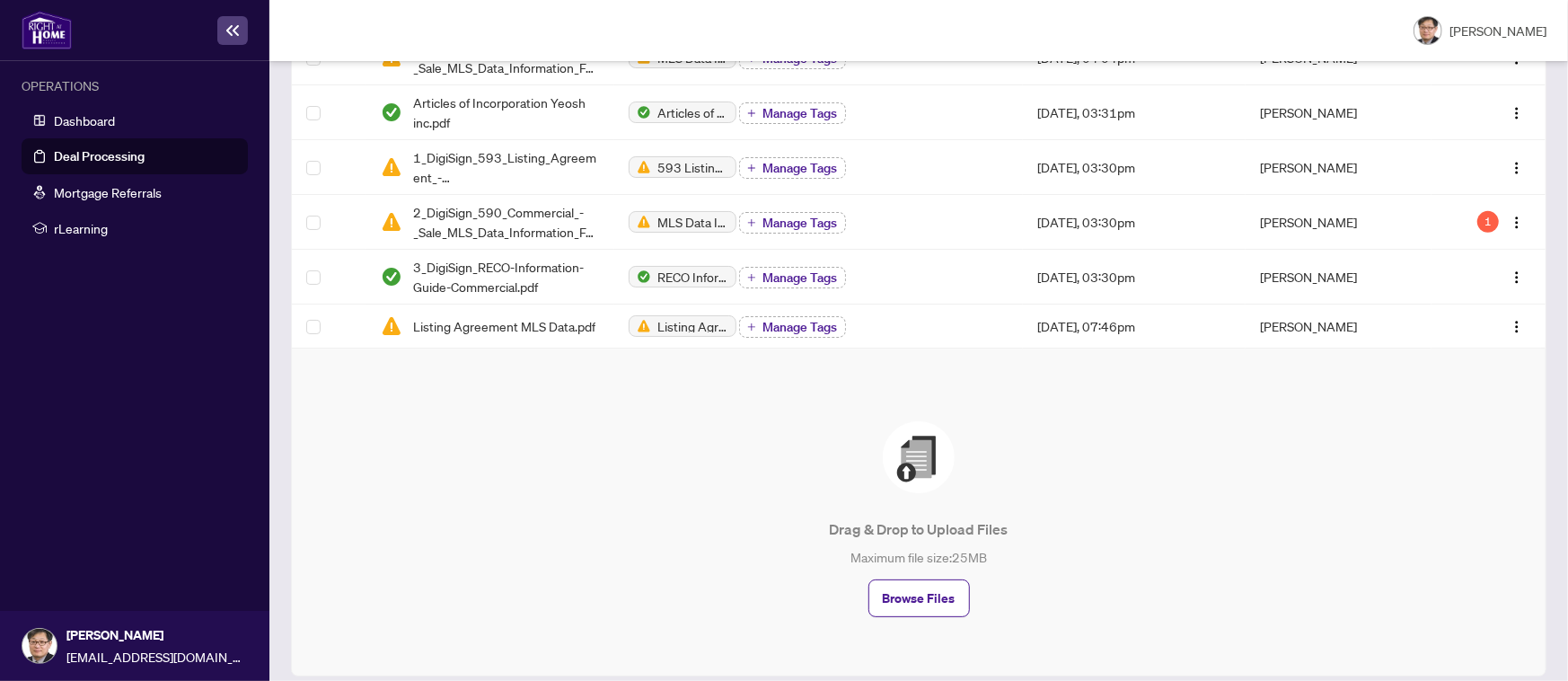scroll, scrollTop: 0, scrollLeft: 0, axis: both 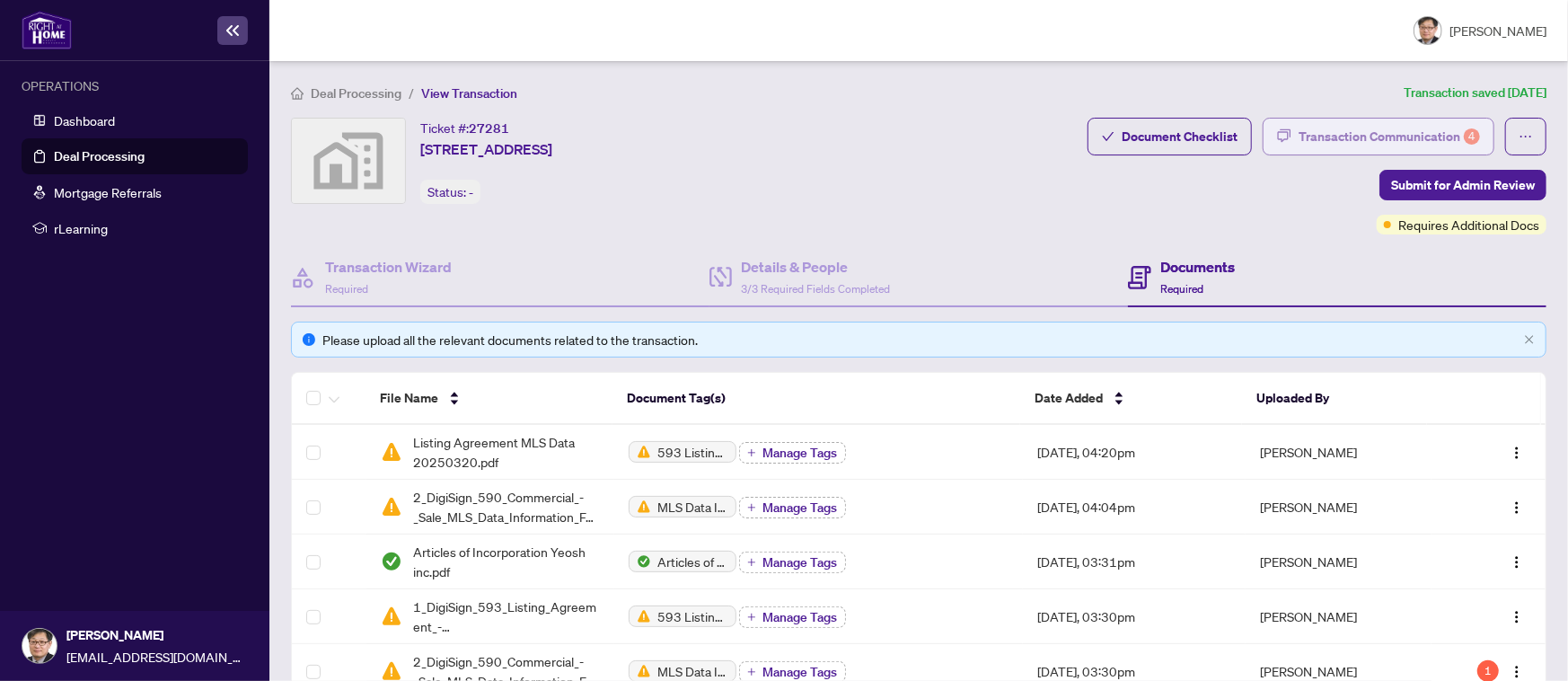 click on "Transaction Communication 4" at bounding box center [1389, 137] 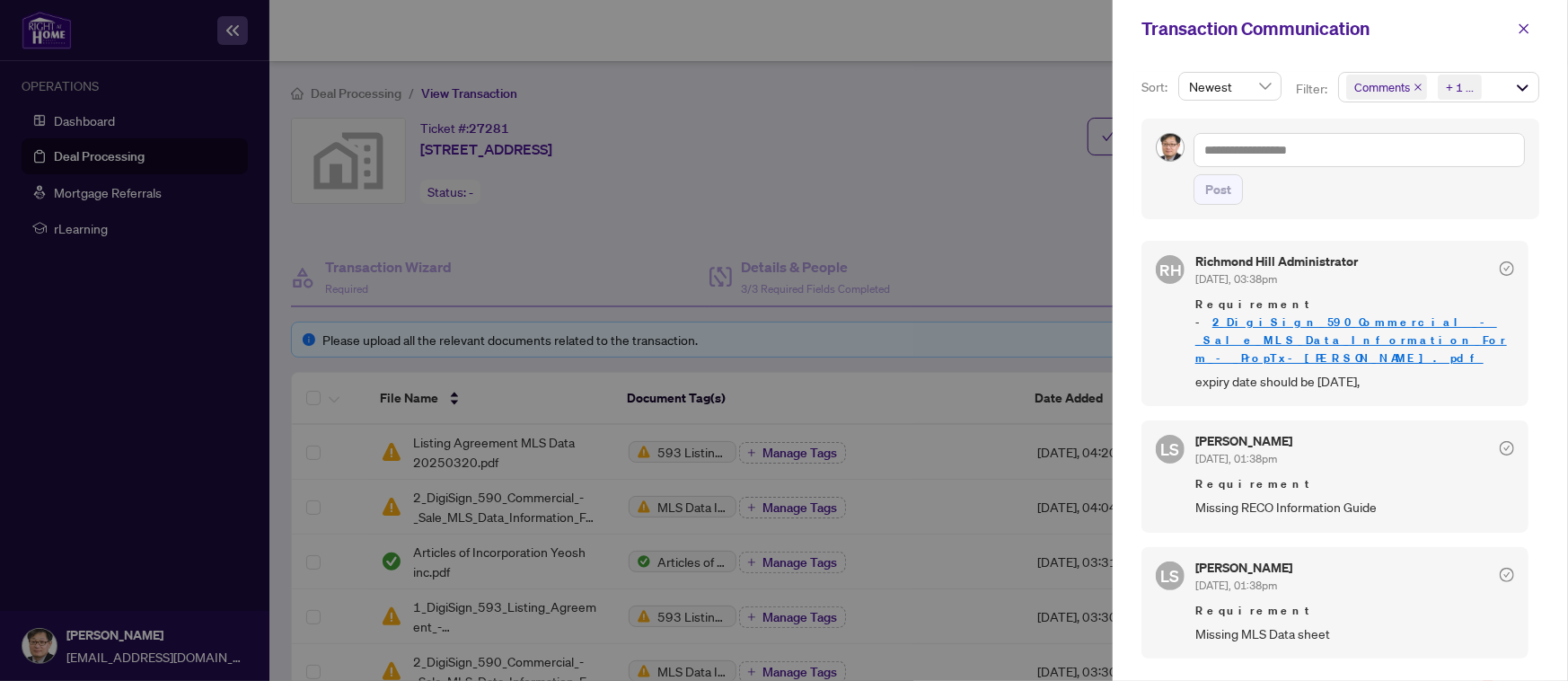 scroll, scrollTop: 96, scrollLeft: 0, axis: vertical 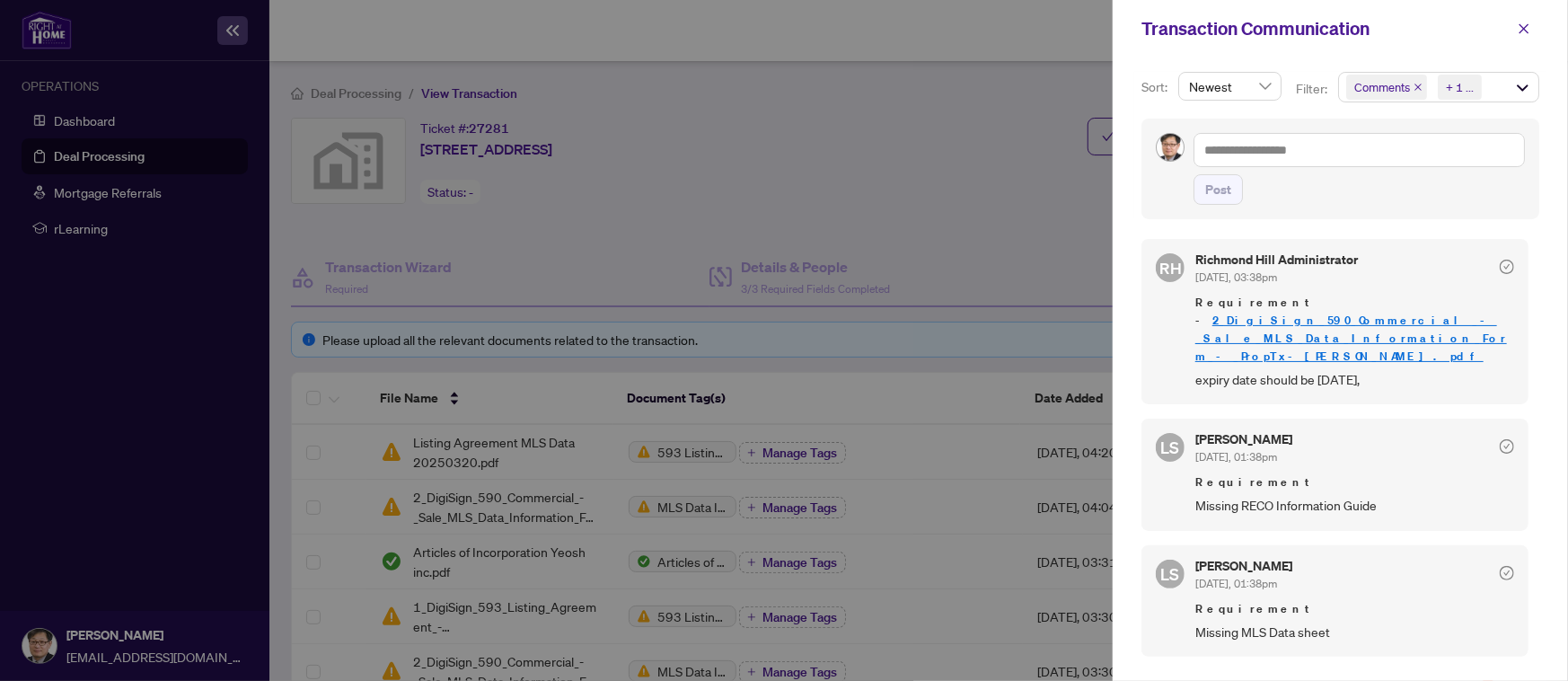 click at bounding box center (784, 340) 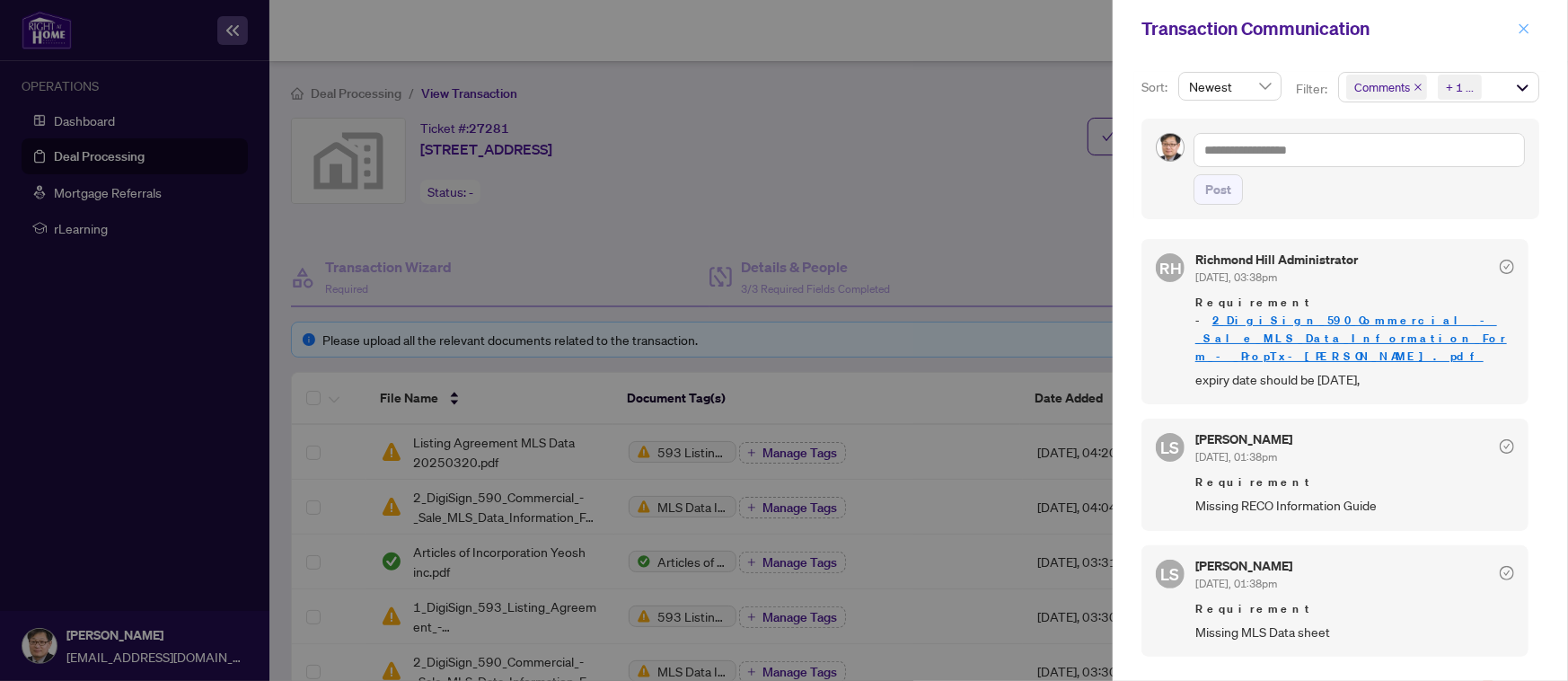 click 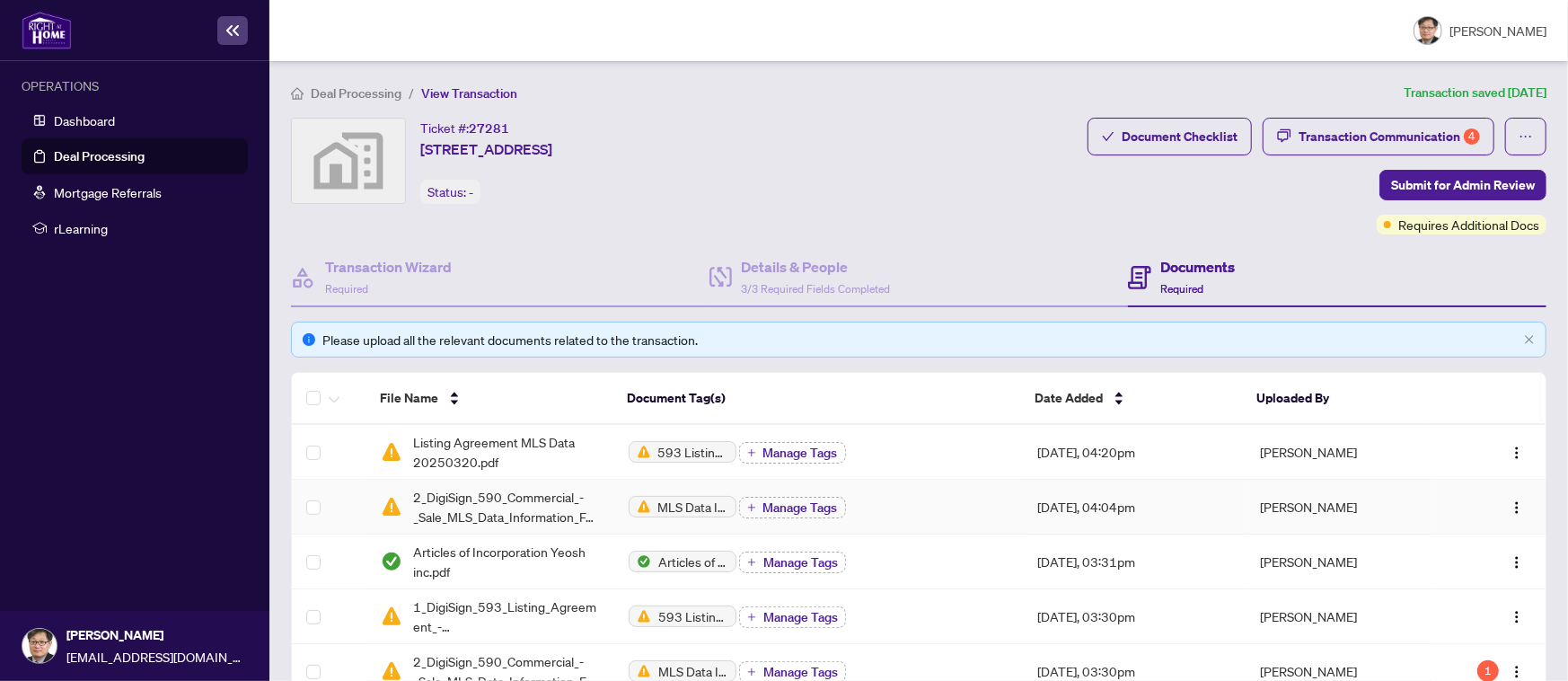 scroll, scrollTop: 514, scrollLeft: 0, axis: vertical 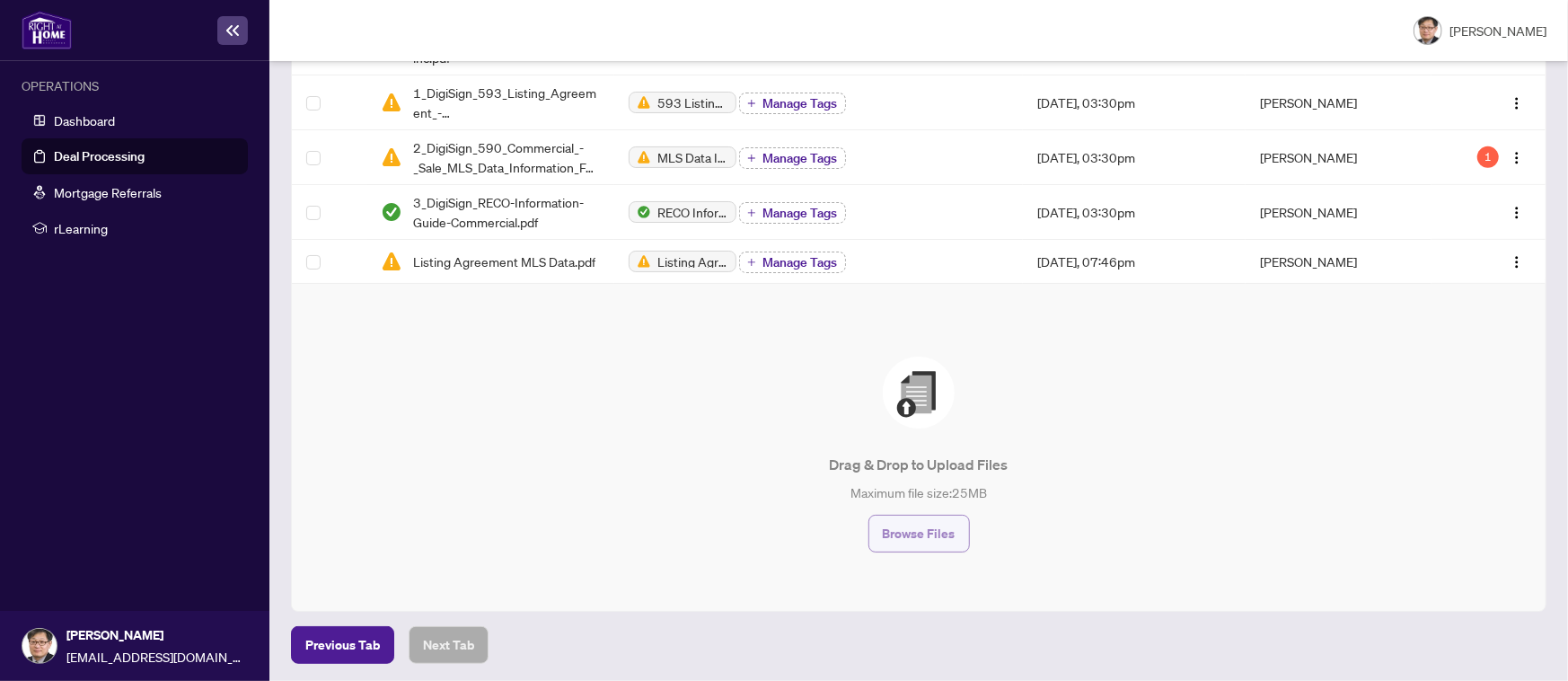 click on "Browse Files" at bounding box center [919, 534] 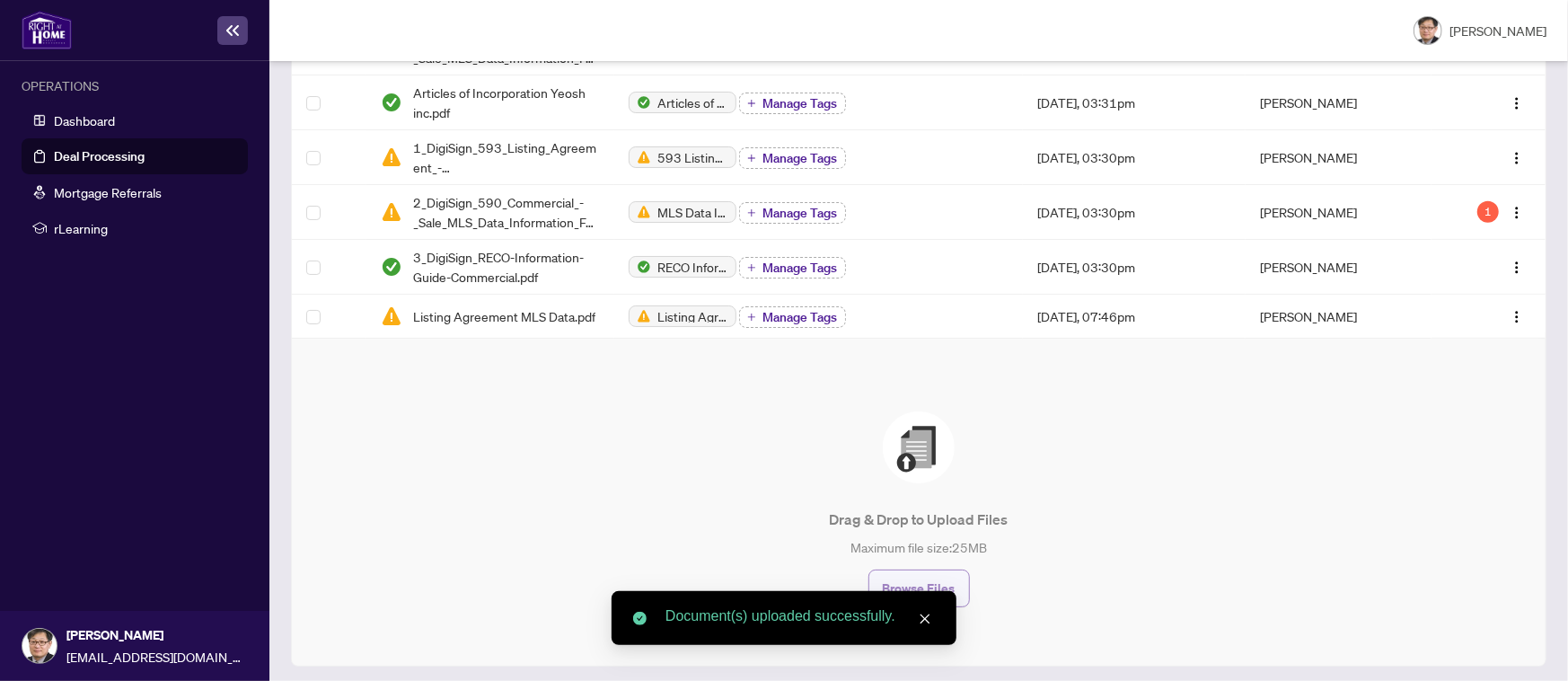 click on "Browse Files" at bounding box center (919, 588) 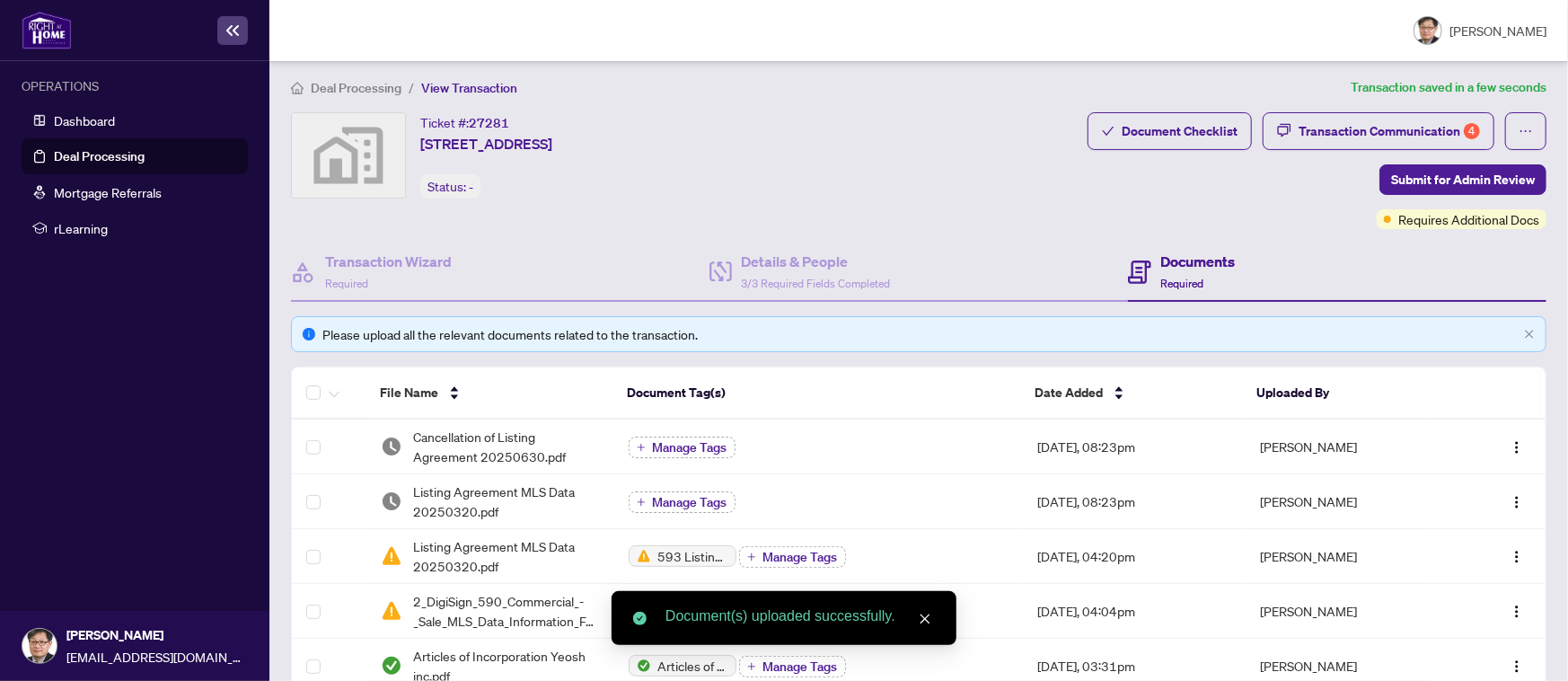 scroll, scrollTop: 0, scrollLeft: 0, axis: both 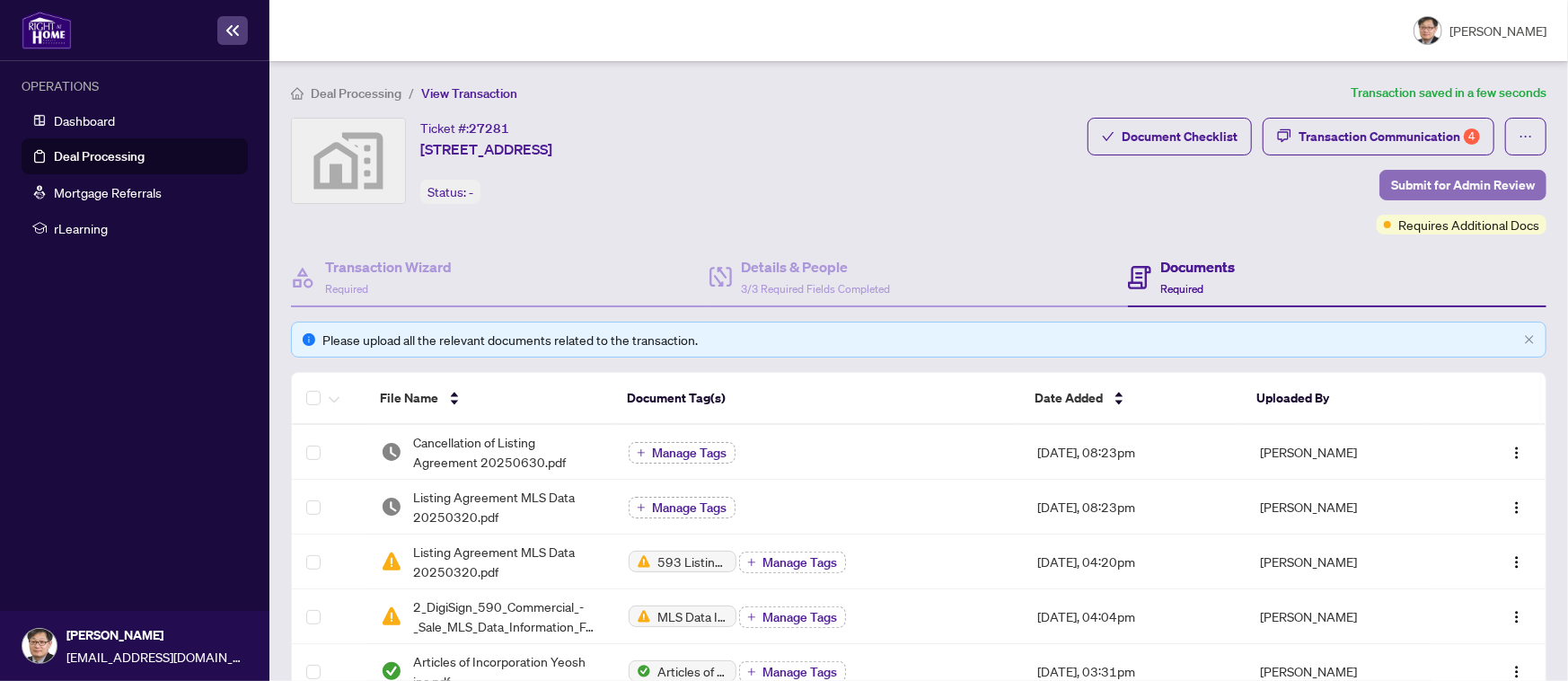 click on "Submit for Admin Review" at bounding box center [1463, 185] 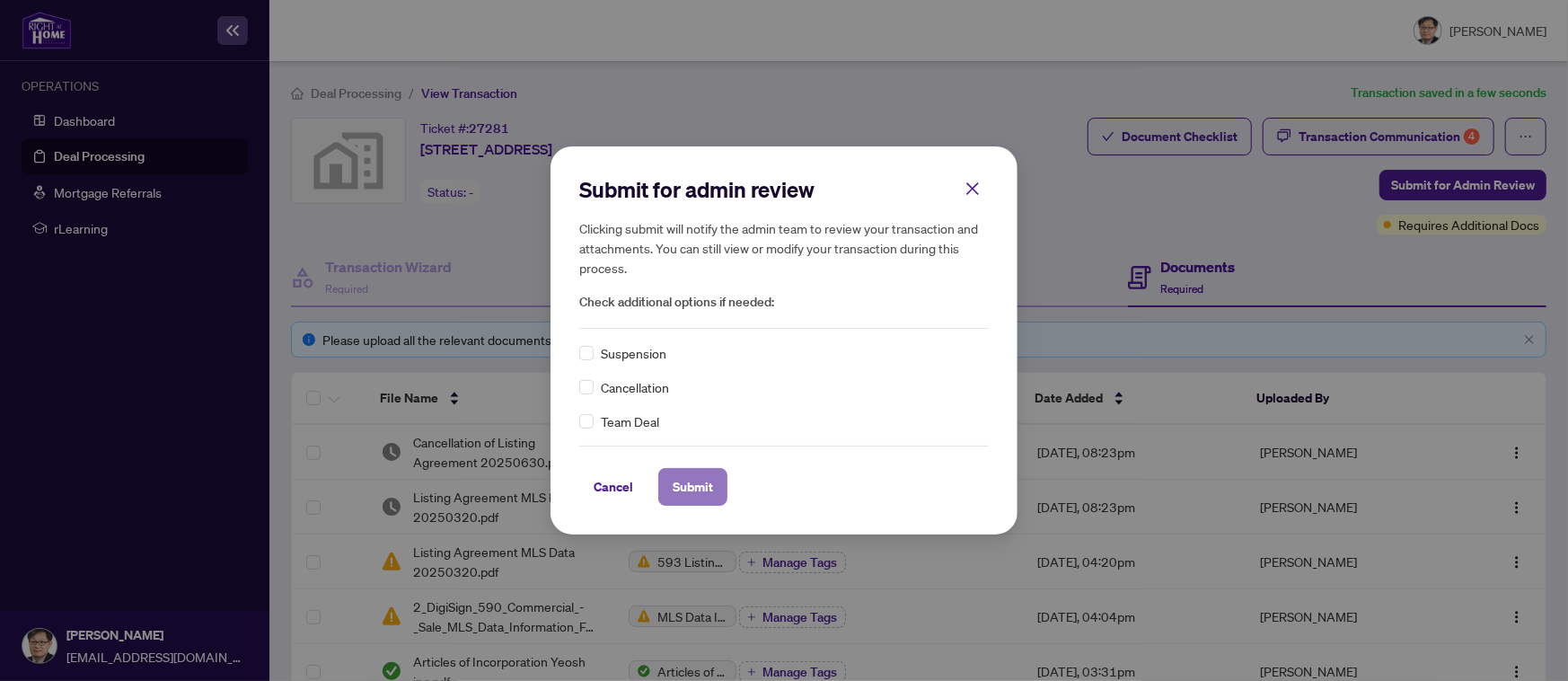 click on "Submit" at bounding box center [692, 487] 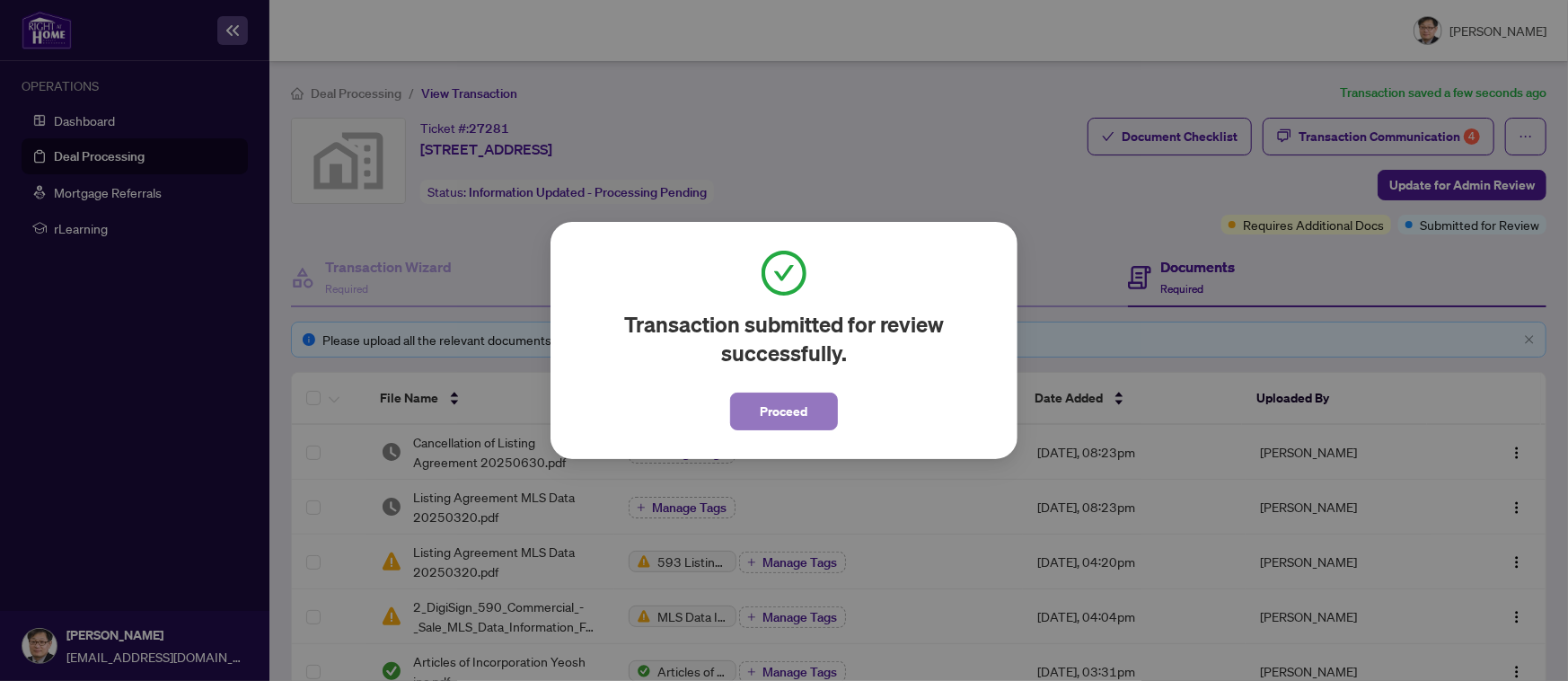 click on "Proceed" at bounding box center [784, 411] 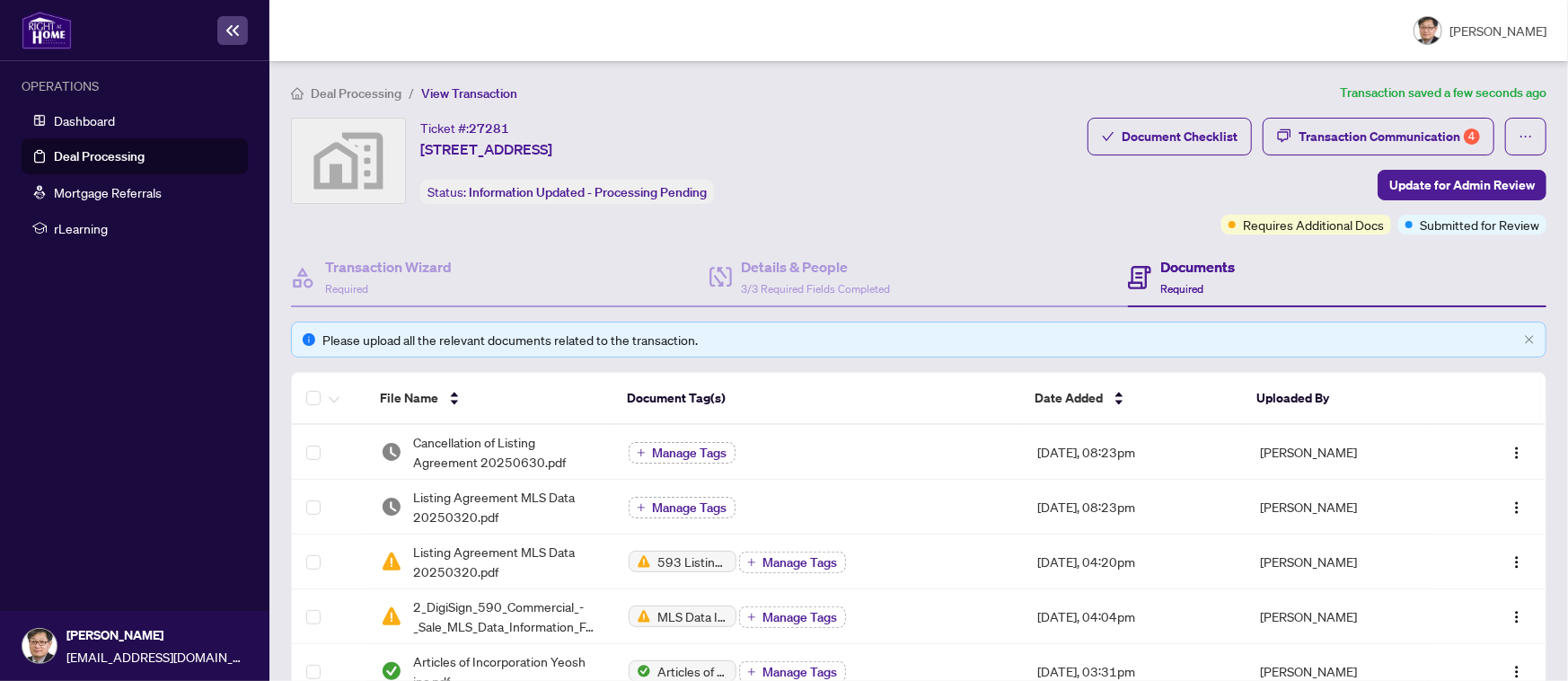 drag, startPoint x: 956, startPoint y: 147, endPoint x: 943, endPoint y: 104, distance: 44.922155 